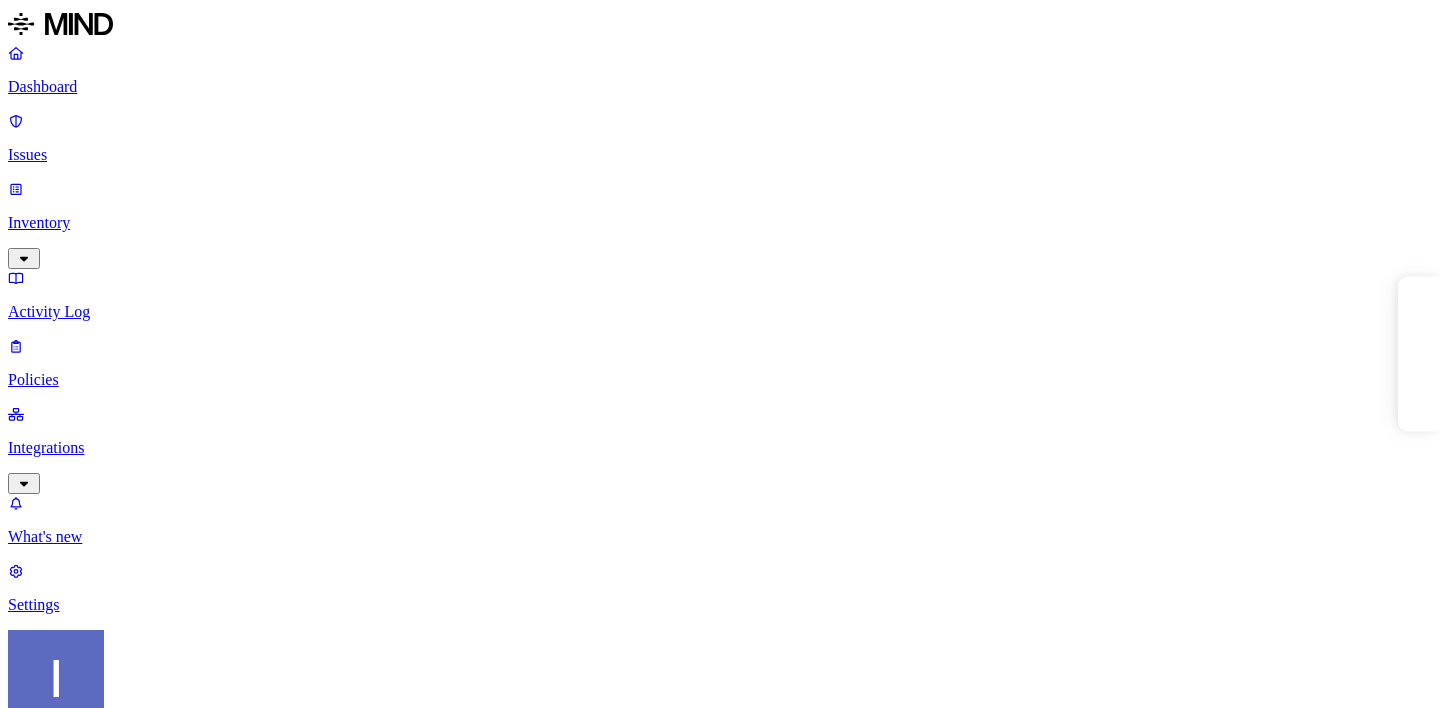 scroll, scrollTop: 0, scrollLeft: 0, axis: both 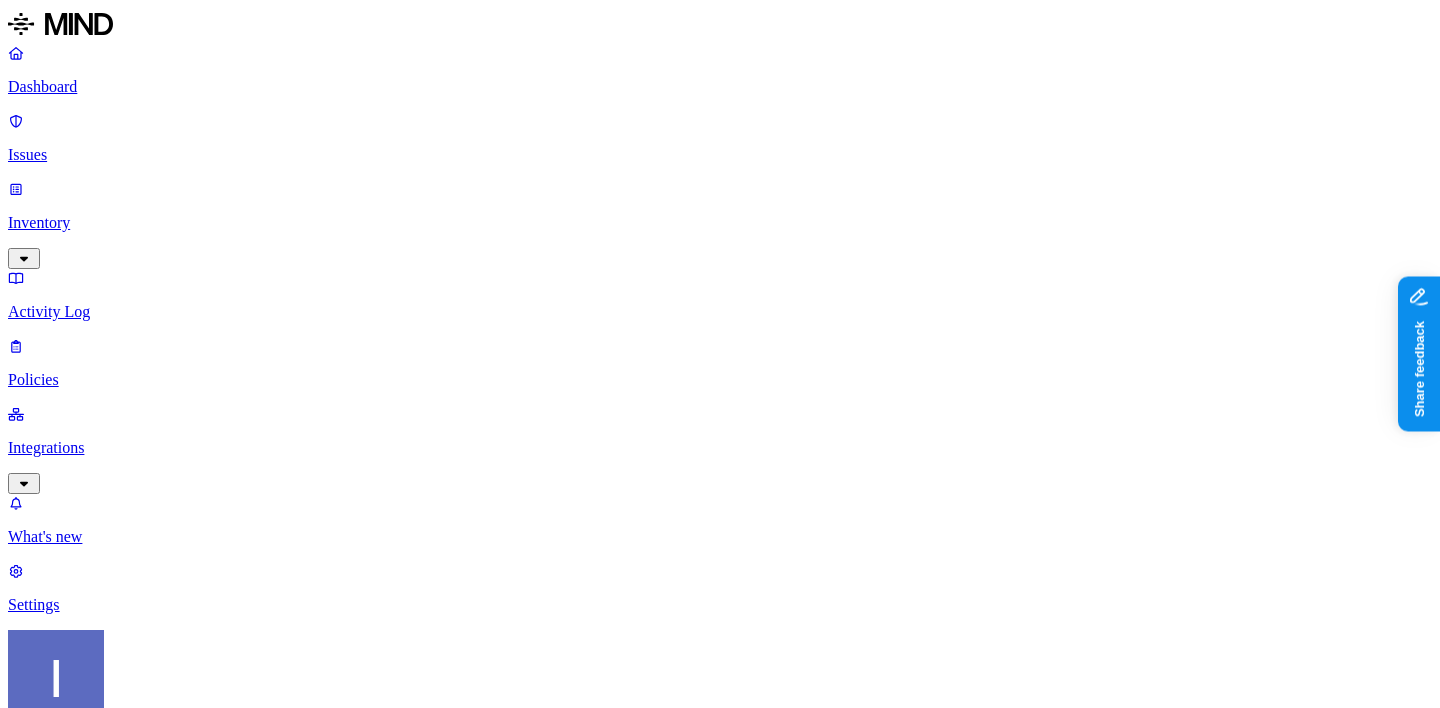 type 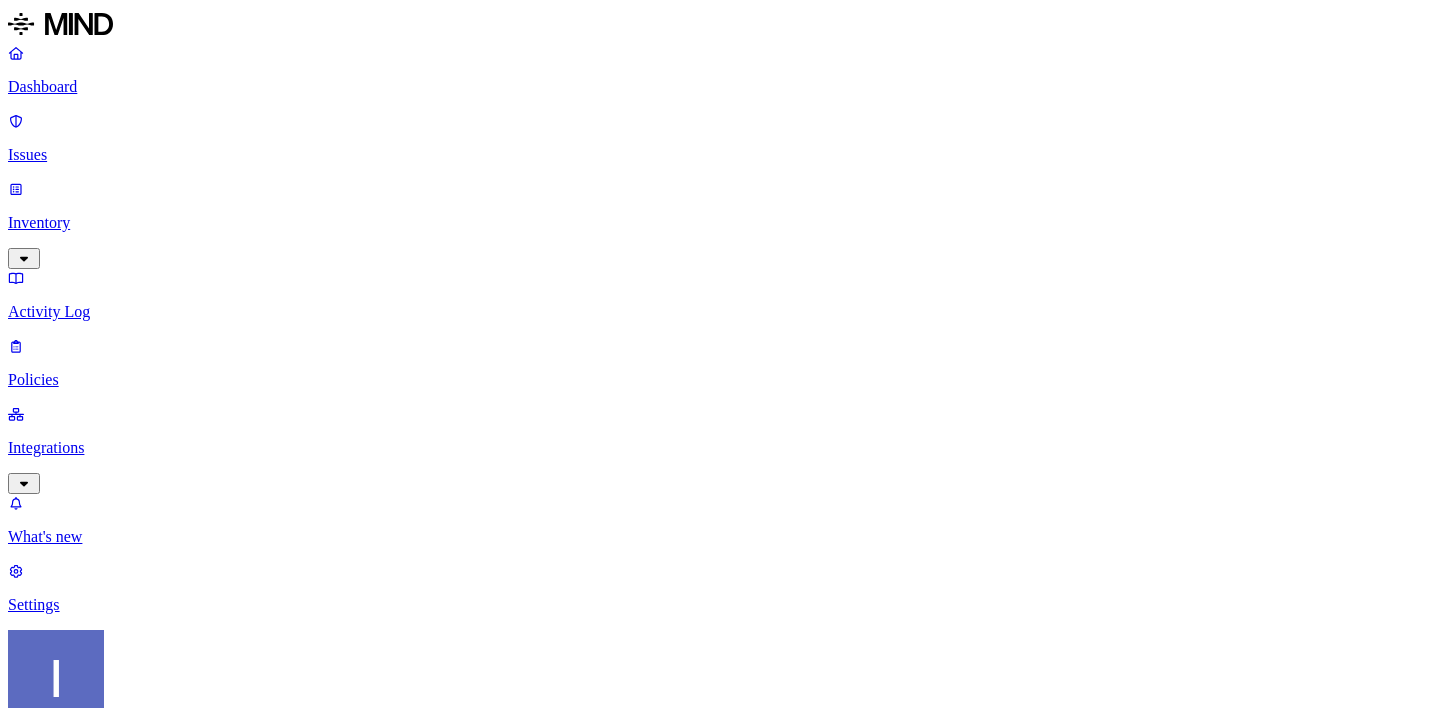 scroll, scrollTop: 0, scrollLeft: 0, axis: both 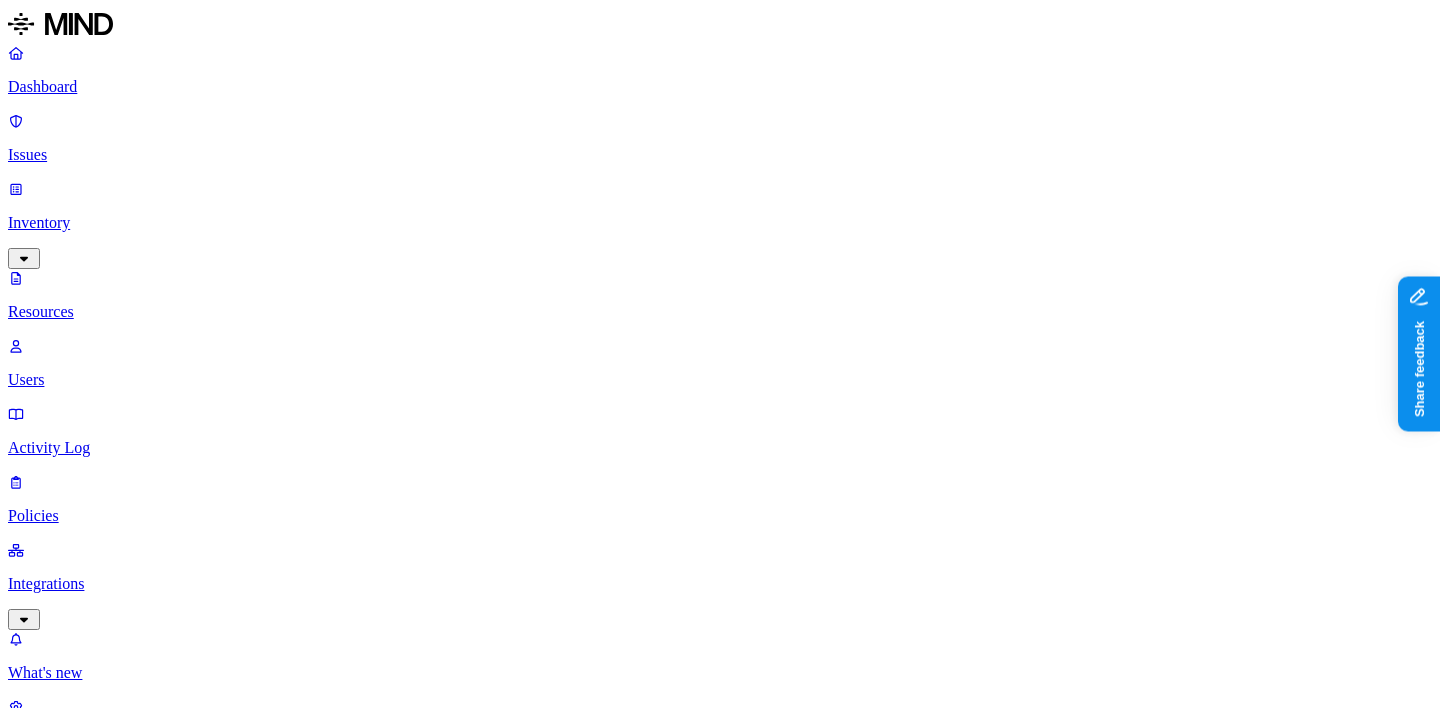 click on "Access" at bounding box center [37, 1174] 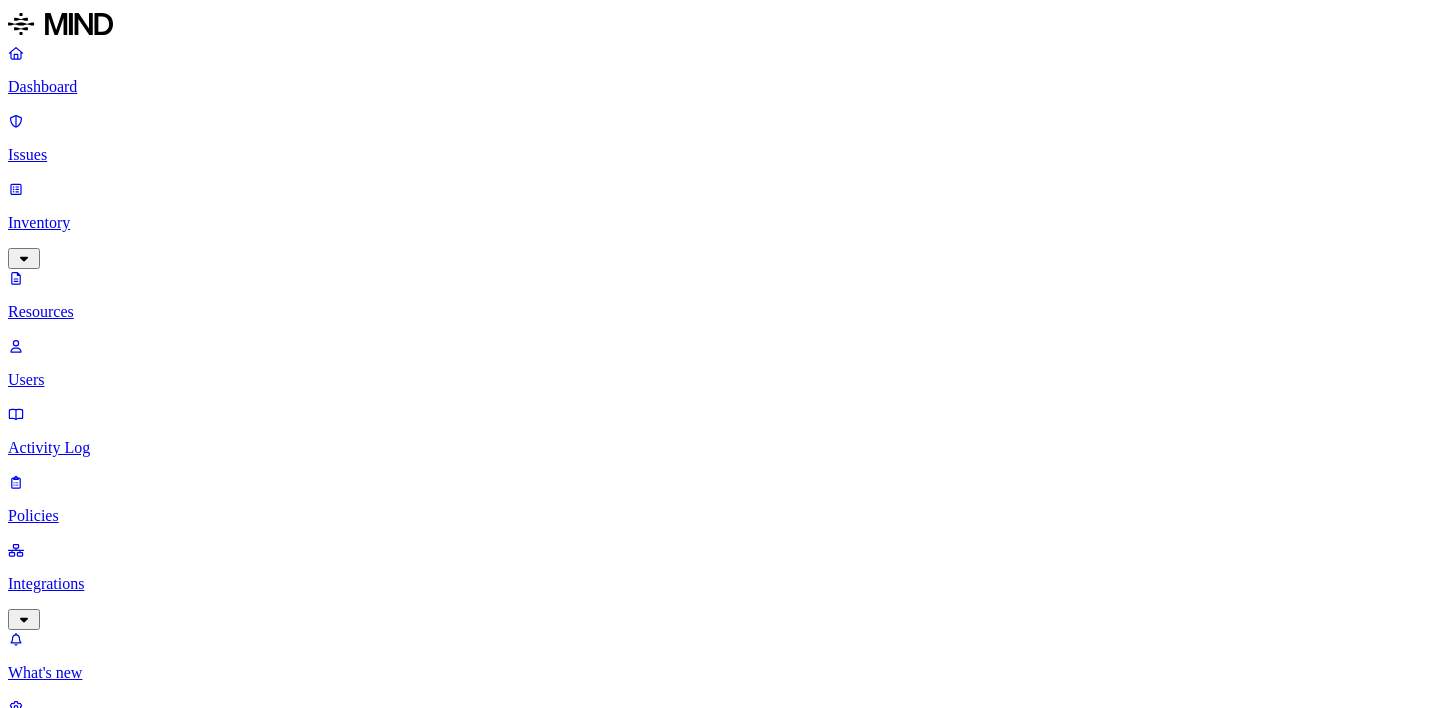 scroll, scrollTop: 0, scrollLeft: 0, axis: both 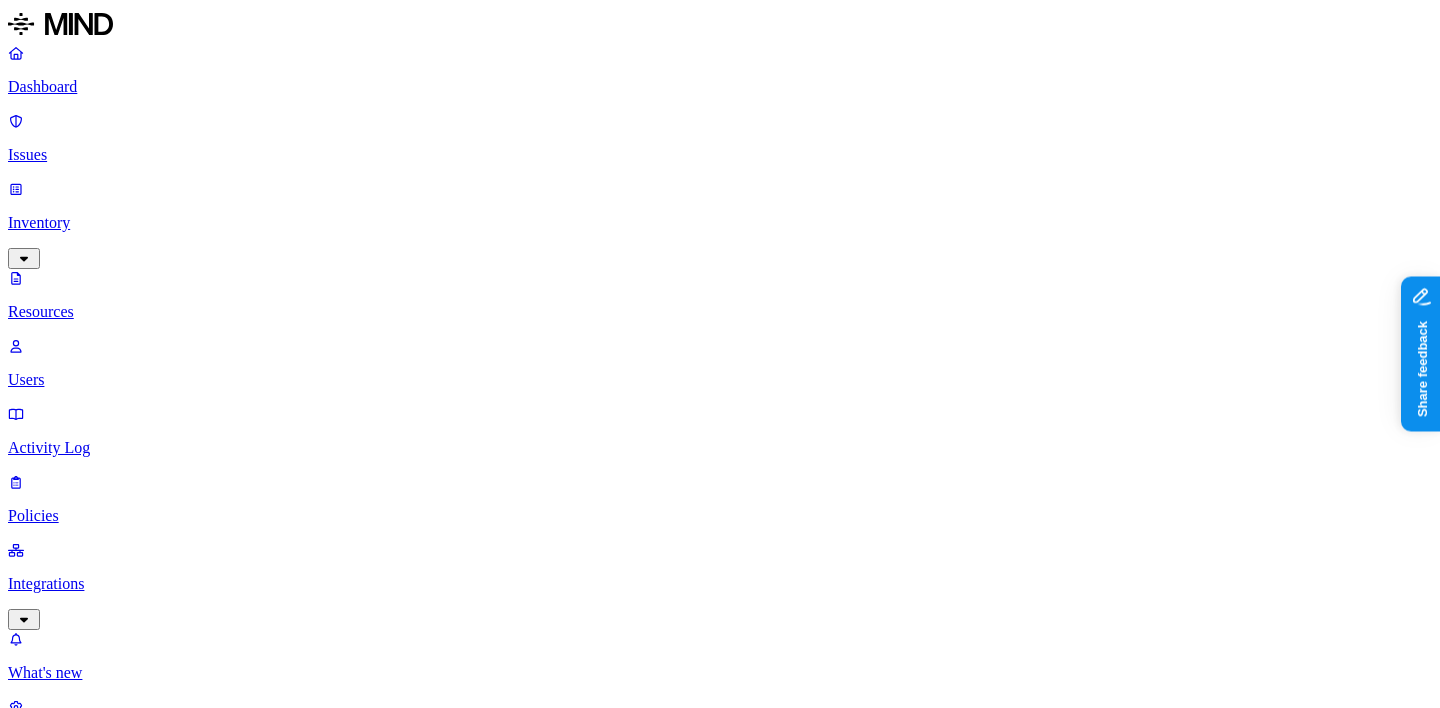 click on "Other CUI 1" at bounding box center (32, 4331) 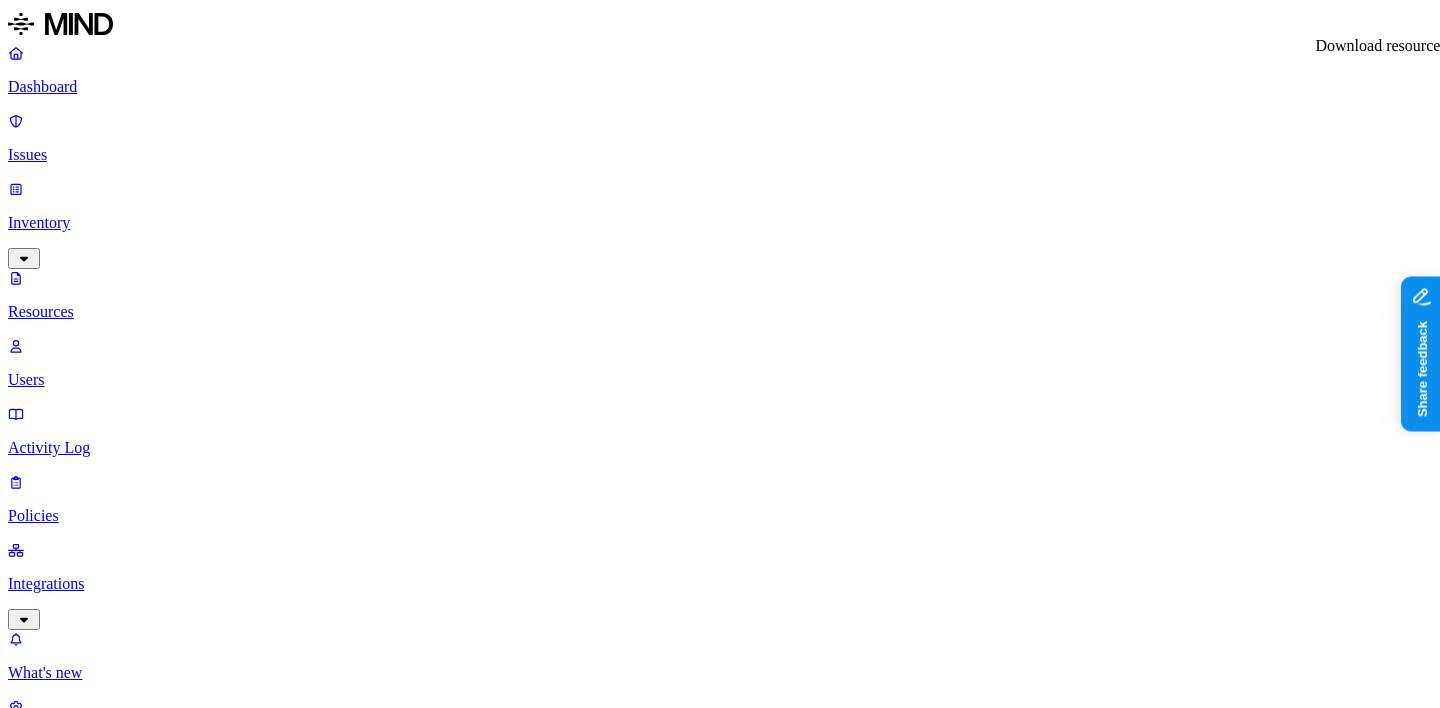 click 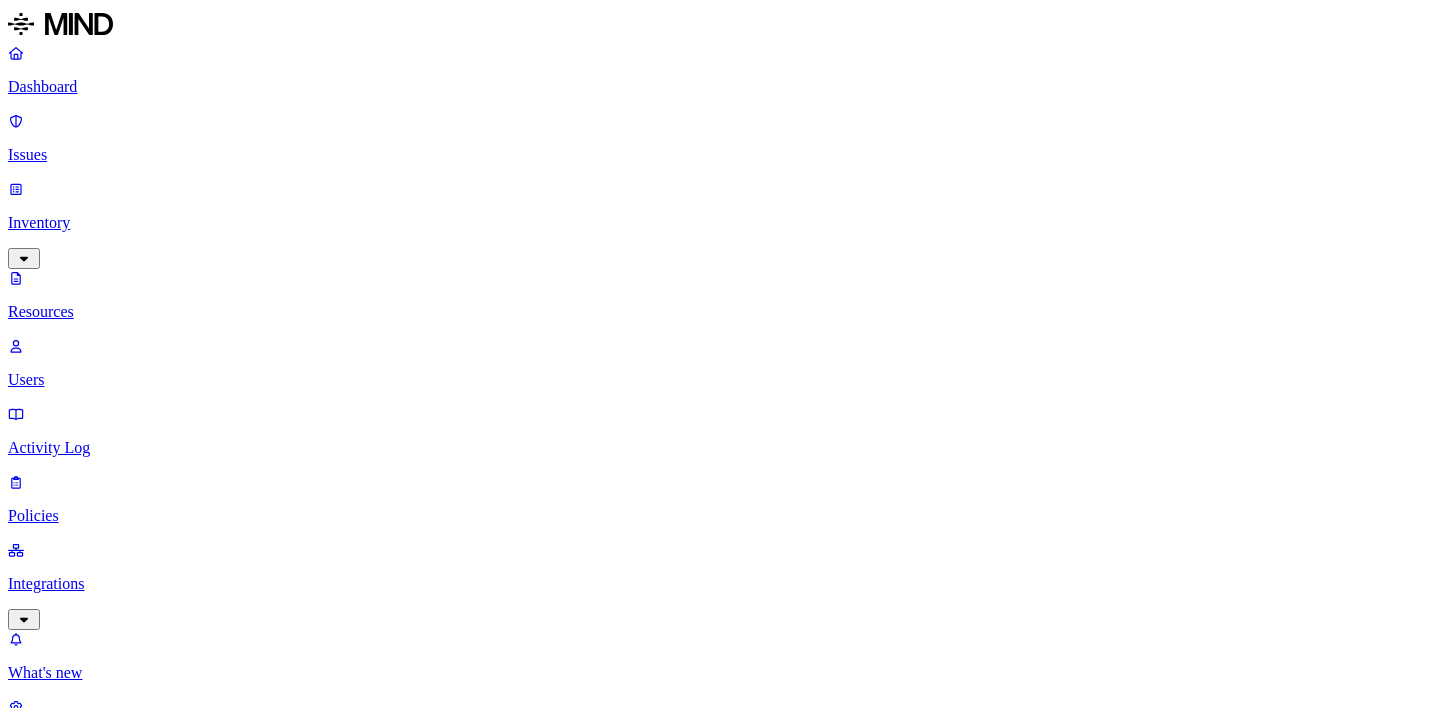 scroll, scrollTop: 0, scrollLeft: 0, axis: both 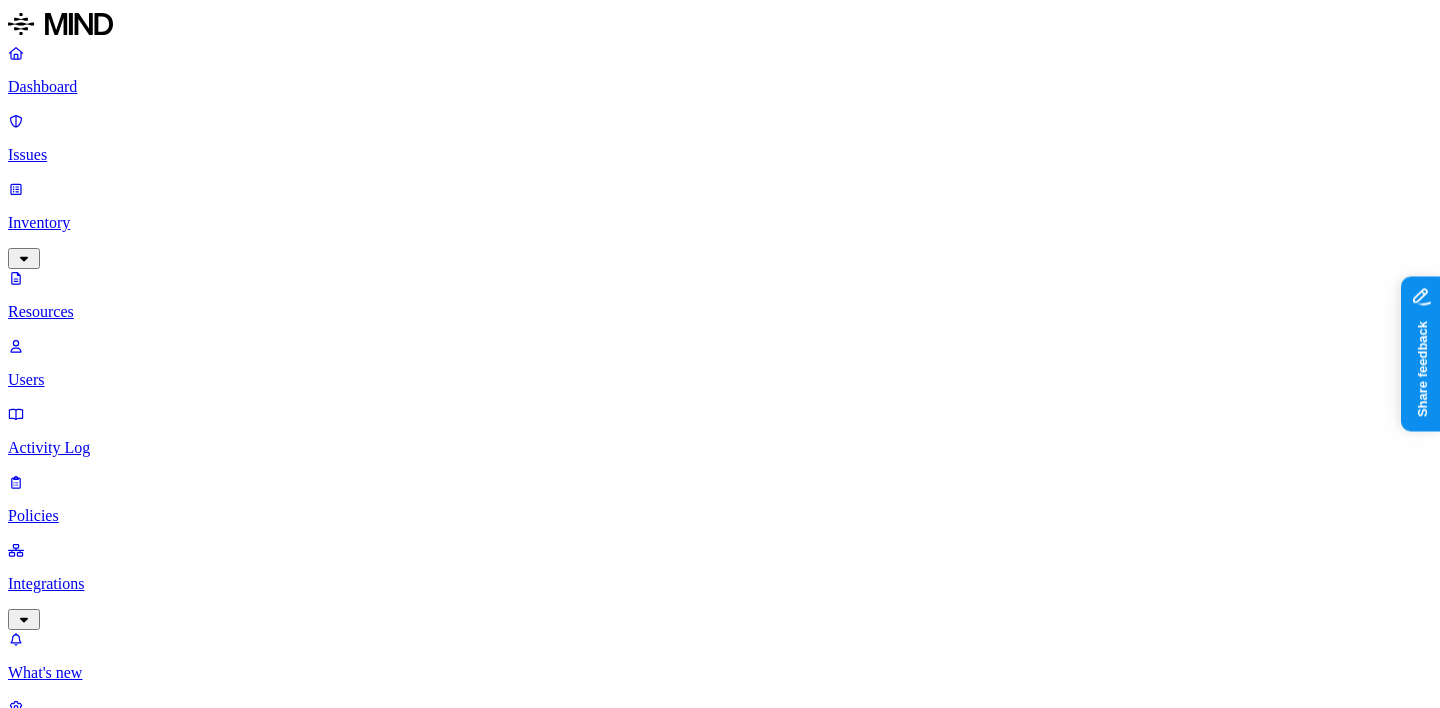 click on "Other CUI 1" at bounding box center [32, 4912] 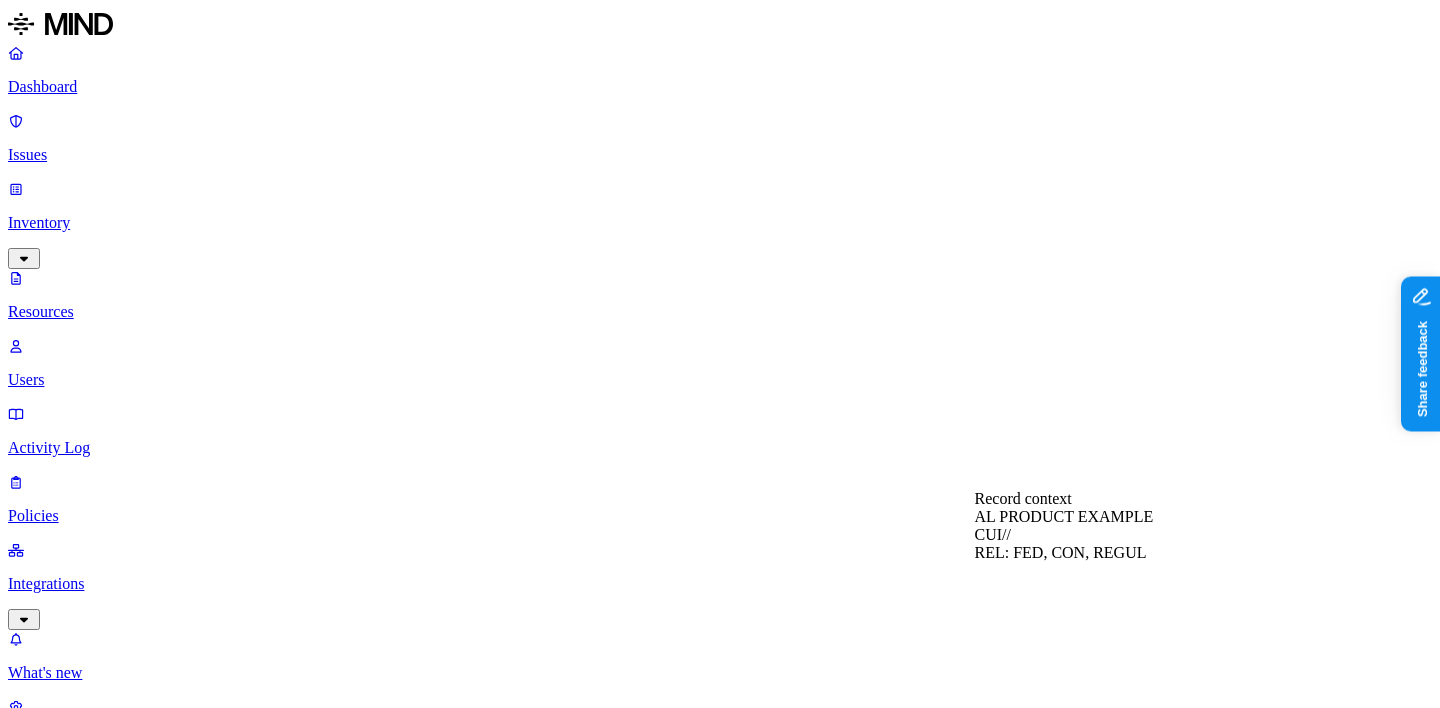 type 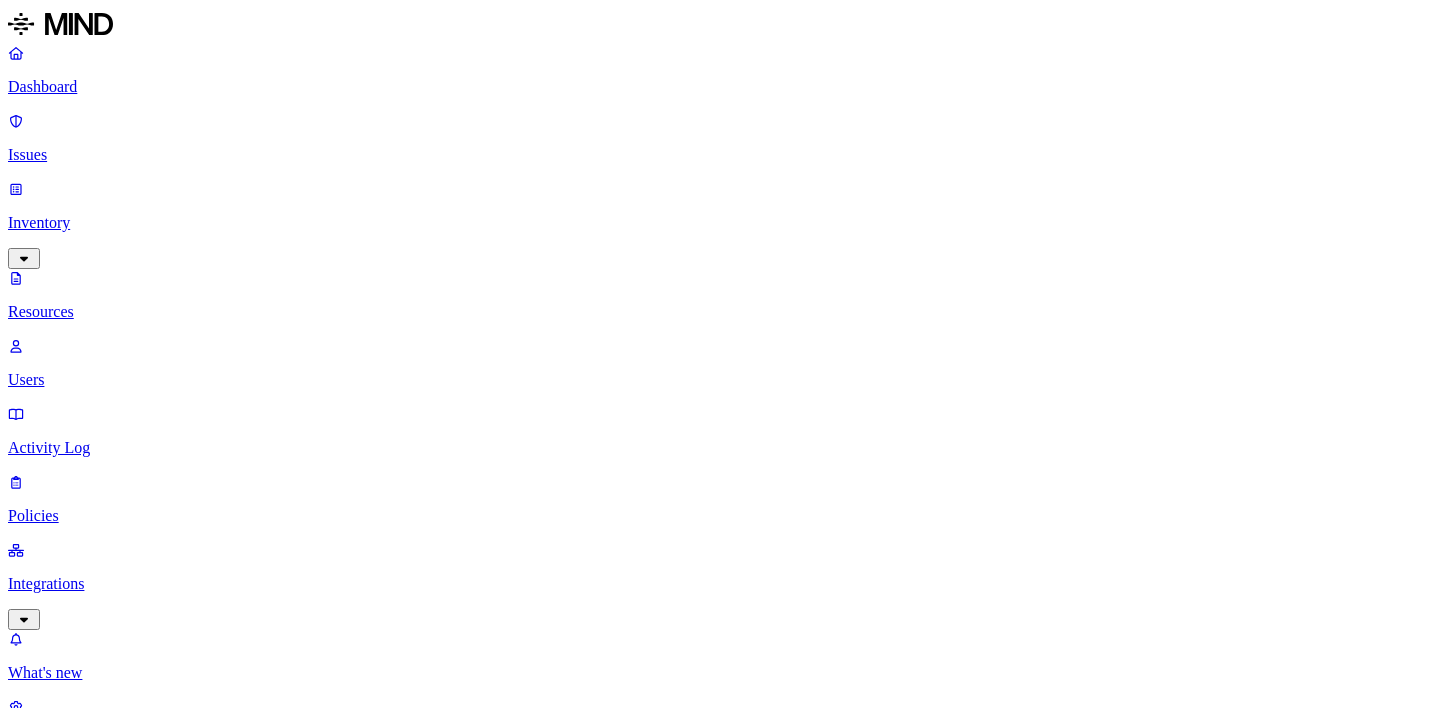 scroll, scrollTop: 0, scrollLeft: 0, axis: both 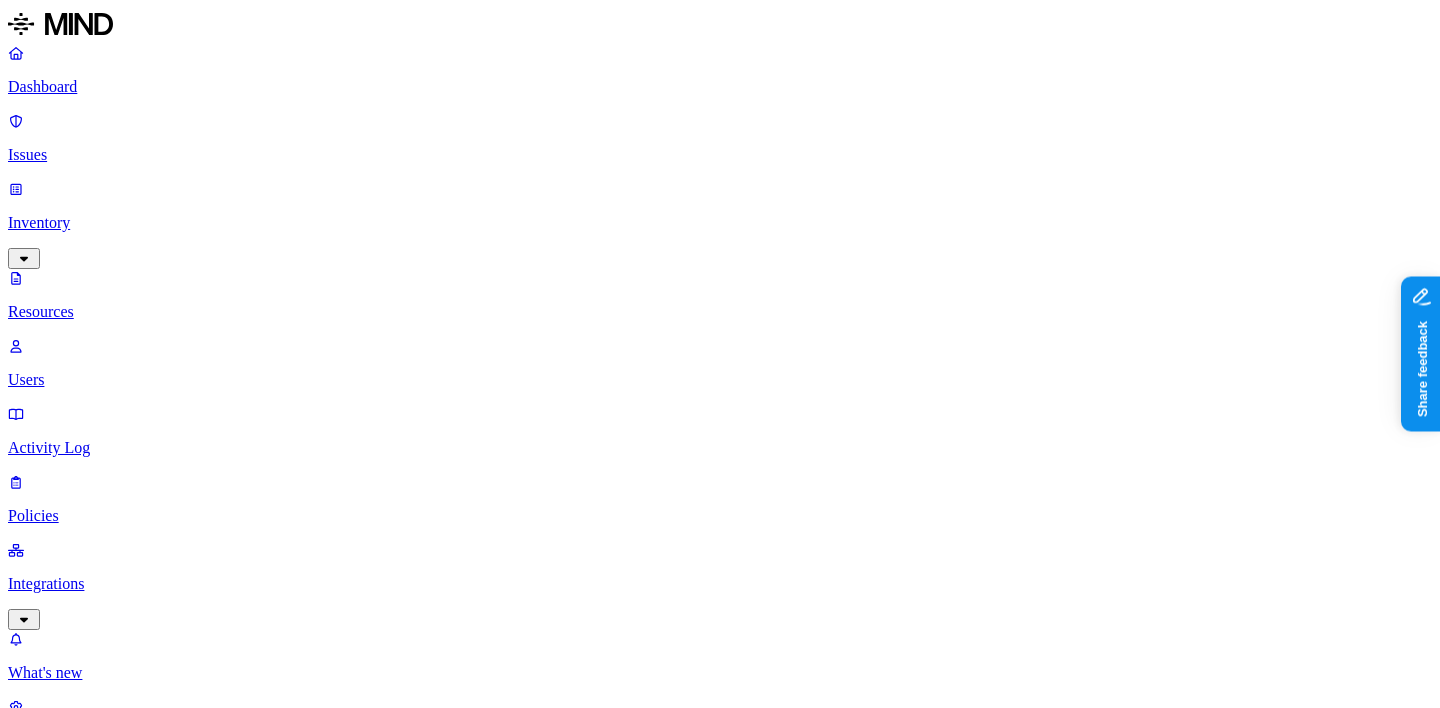 click on "Other CUI 1" at bounding box center [32, 4003] 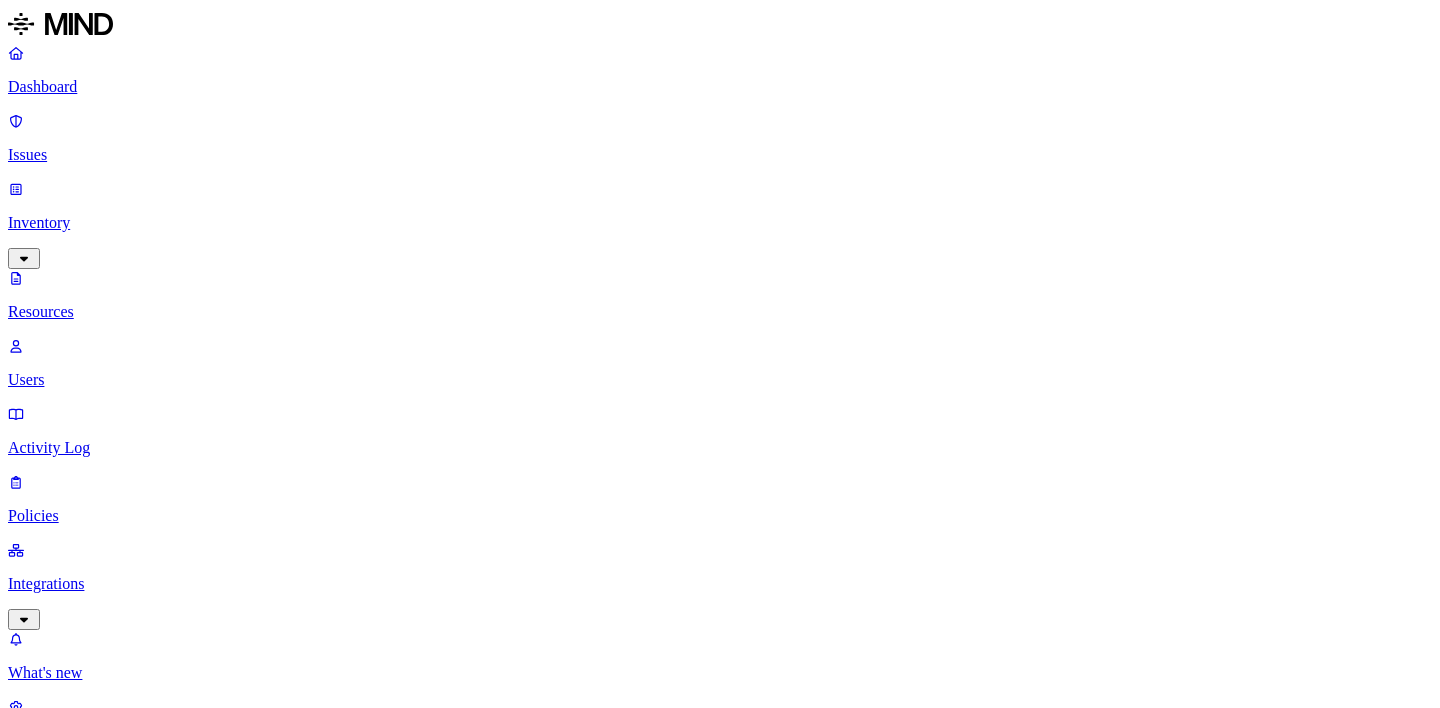 scroll, scrollTop: 0, scrollLeft: 0, axis: both 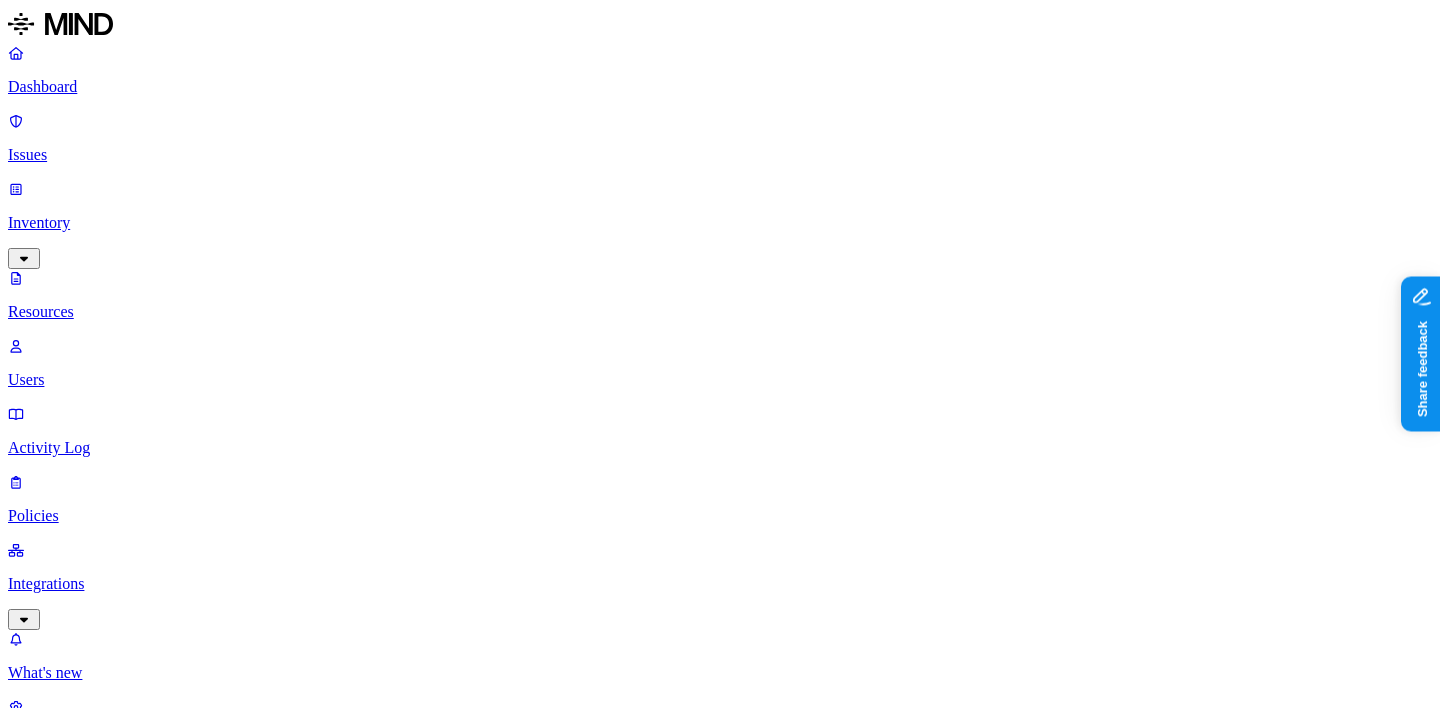 click on "Other CUI 1" at bounding box center [32, 11299] 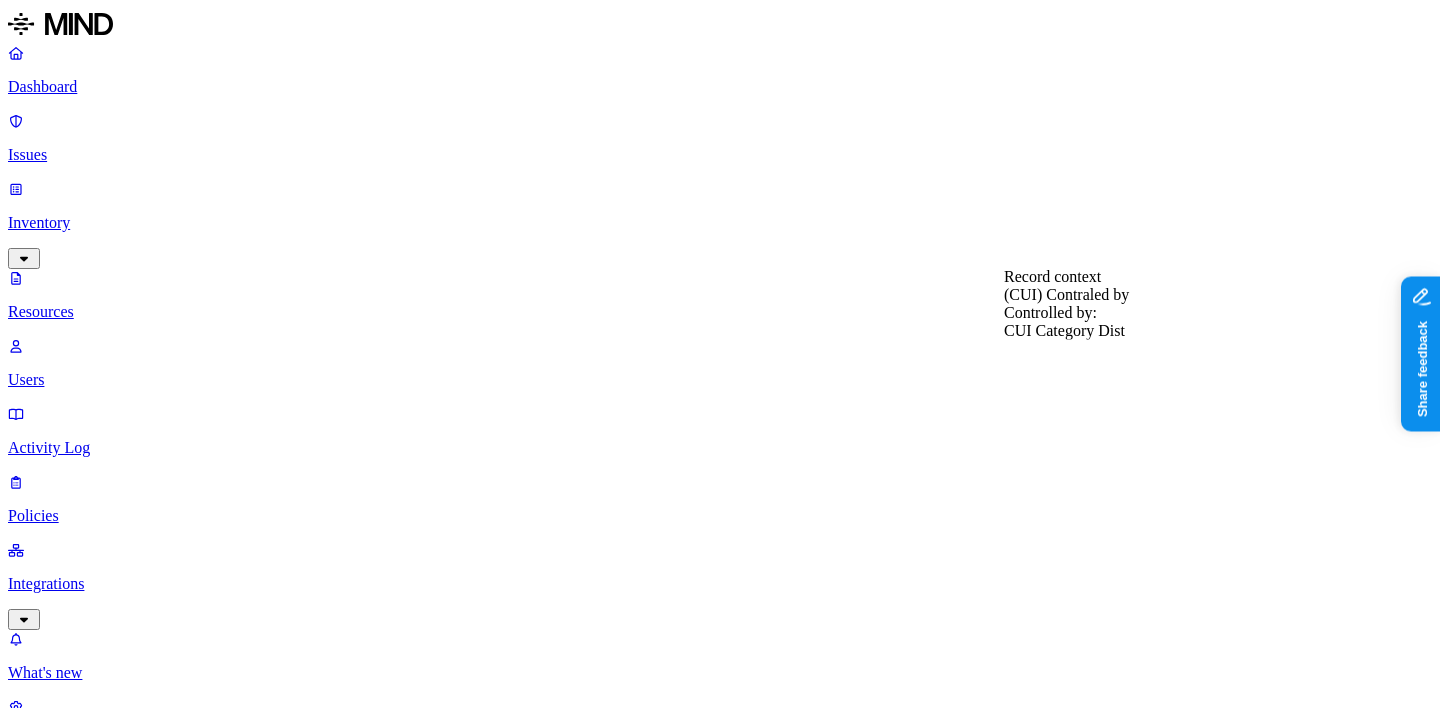 type 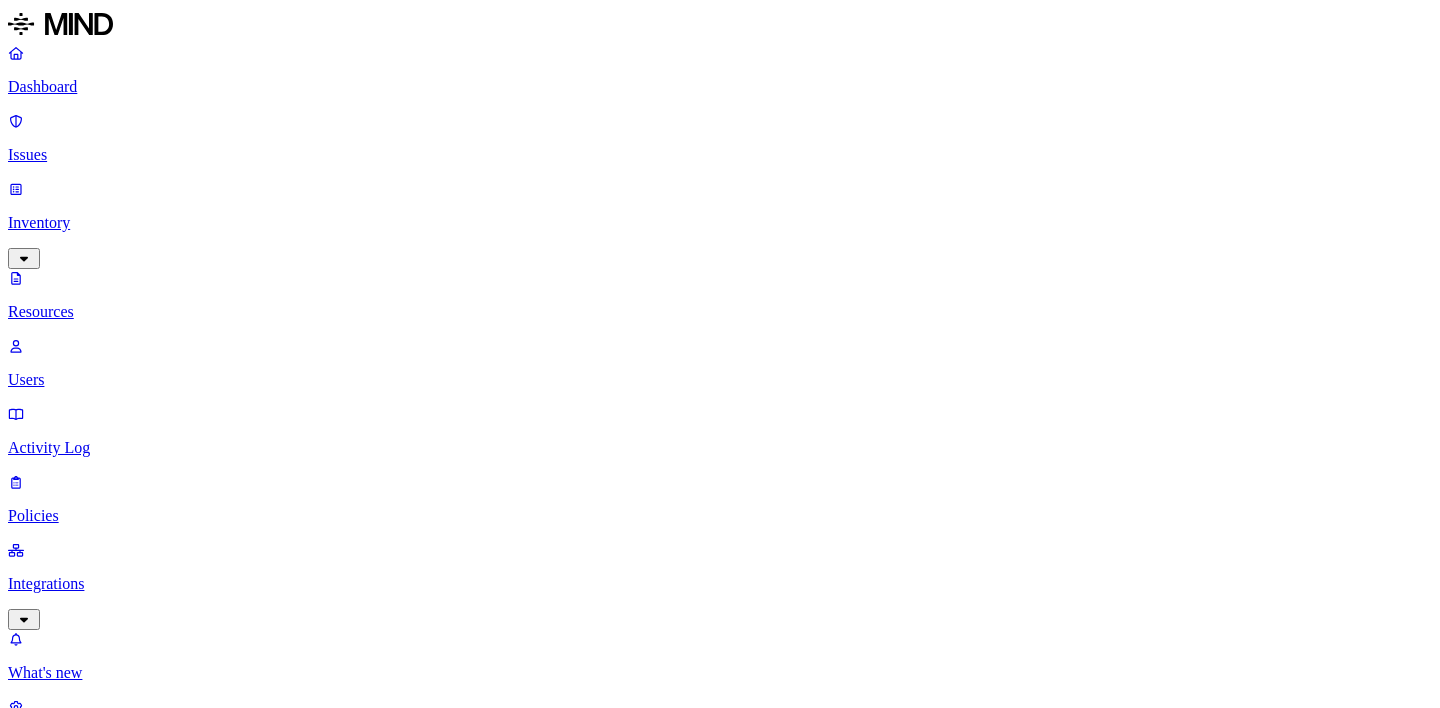 scroll, scrollTop: 0, scrollLeft: 0, axis: both 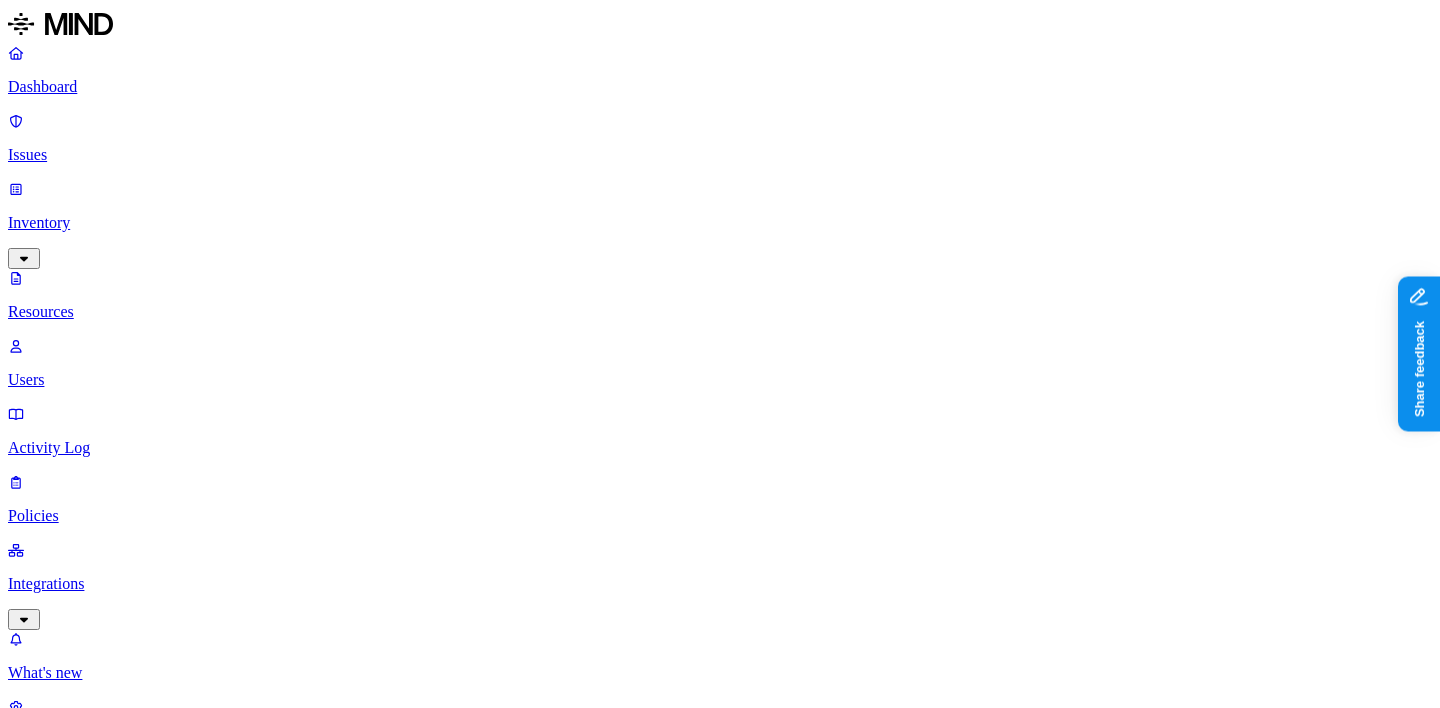click on "Other CUI 1" at bounding box center [32, 11405] 